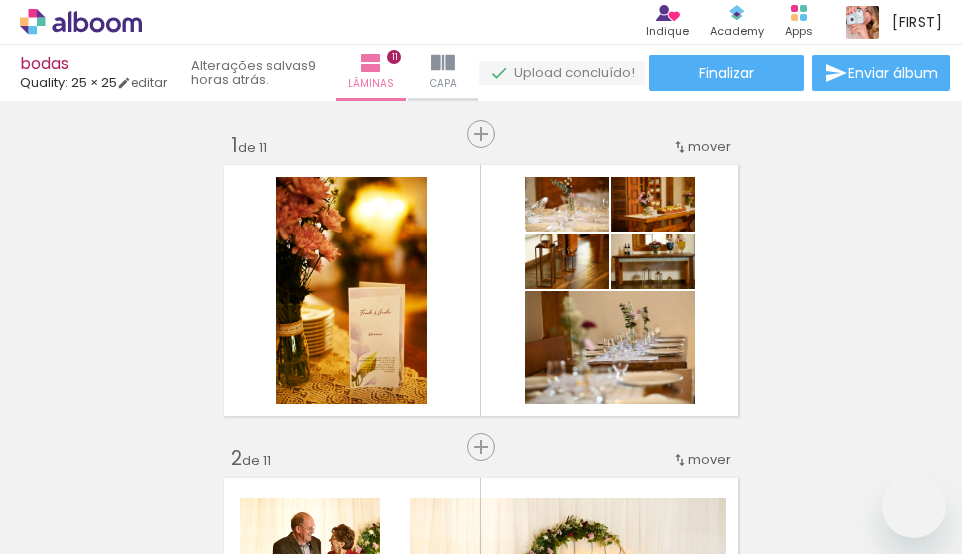 click on "Inserir lâmina 1  de 11  Inserir lâmina 2  de 11  Inserir lâmina 3  de 11  Inserir lâmina 4  de 11  Inserir lâmina 5  de 11  Inserir lâmina 6  de 11  Inserir lâmina 7  de 11  Inserir lâmina 8  de 11  Inserir lâmina 9  de 11  Inserir lâmina 10  de 11  Inserir lâmina 11  de 11" at bounding box center [481, 1986] 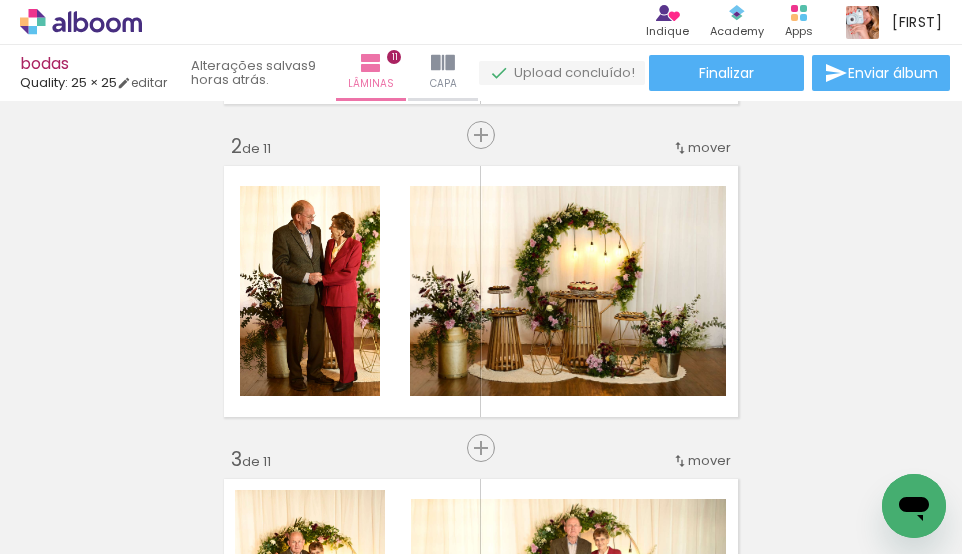 scroll, scrollTop: 0, scrollLeft: 0, axis: both 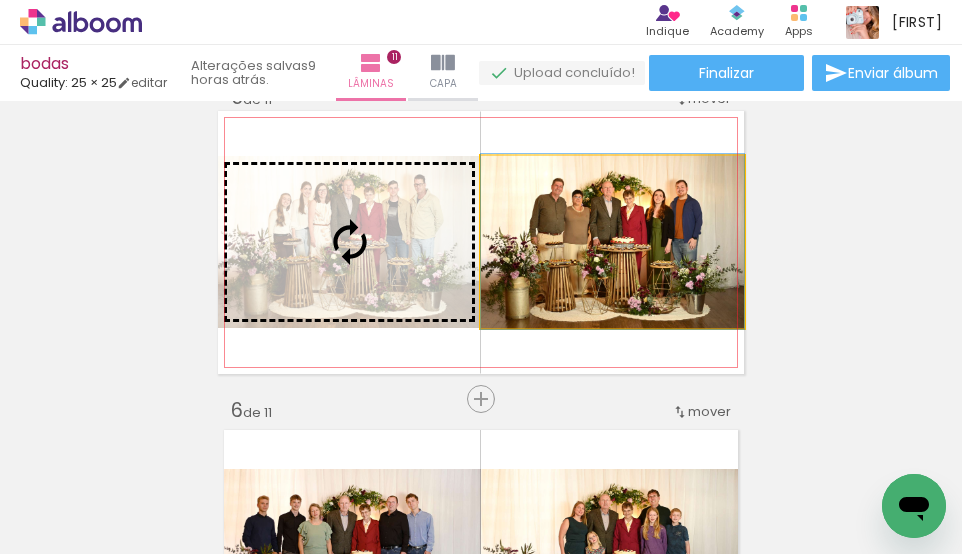 drag, startPoint x: 604, startPoint y: 271, endPoint x: 414, endPoint y: 265, distance: 190.09471 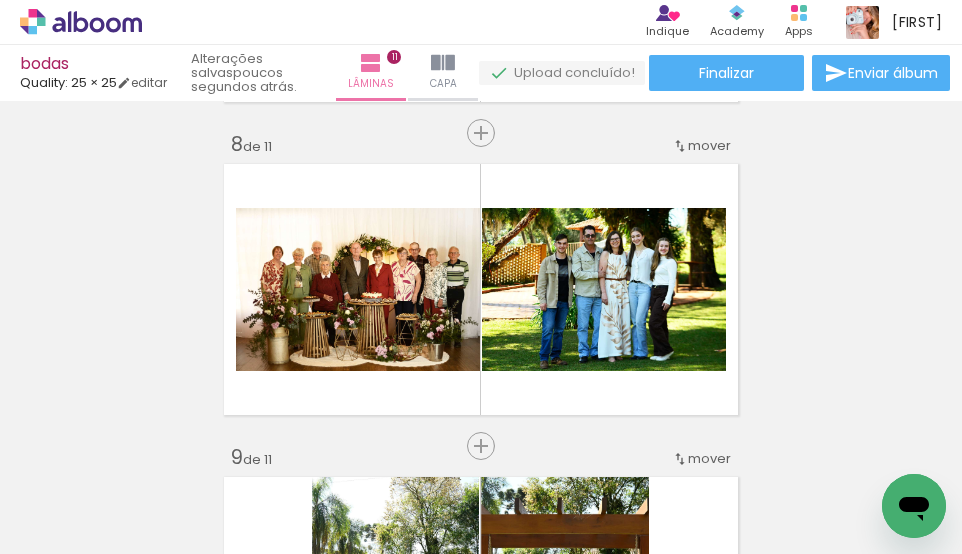 scroll, scrollTop: 2212, scrollLeft: 0, axis: vertical 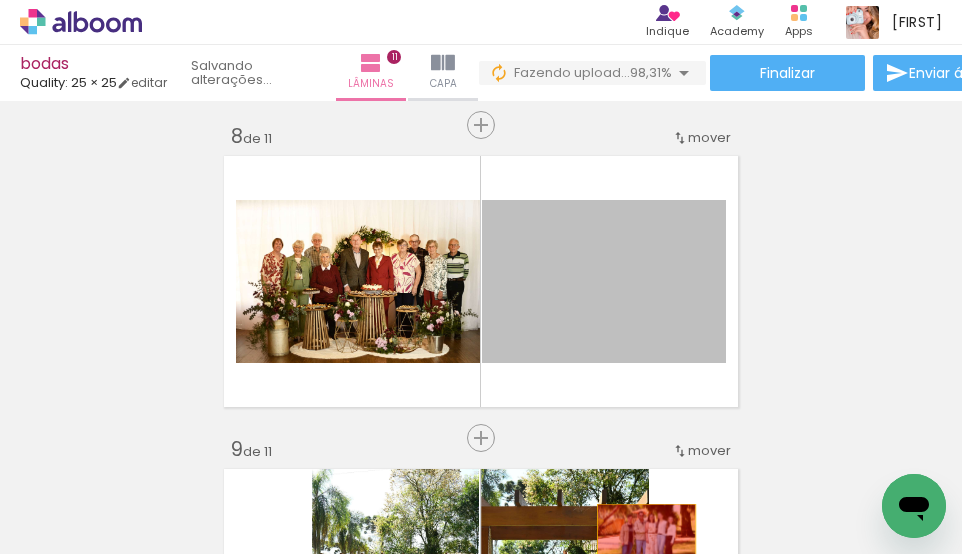 drag, startPoint x: 611, startPoint y: 302, endPoint x: 638, endPoint y: 537, distance: 236.54597 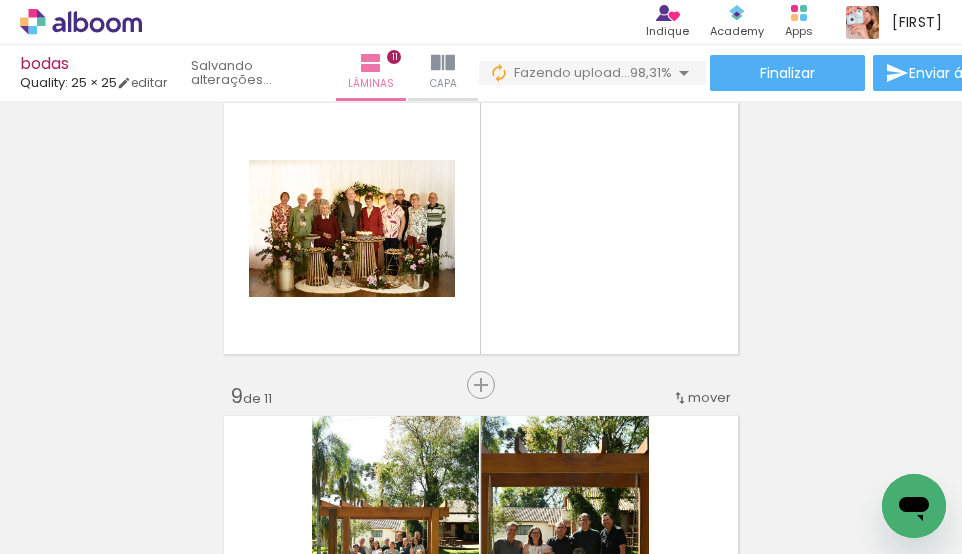 scroll, scrollTop: 2300, scrollLeft: 0, axis: vertical 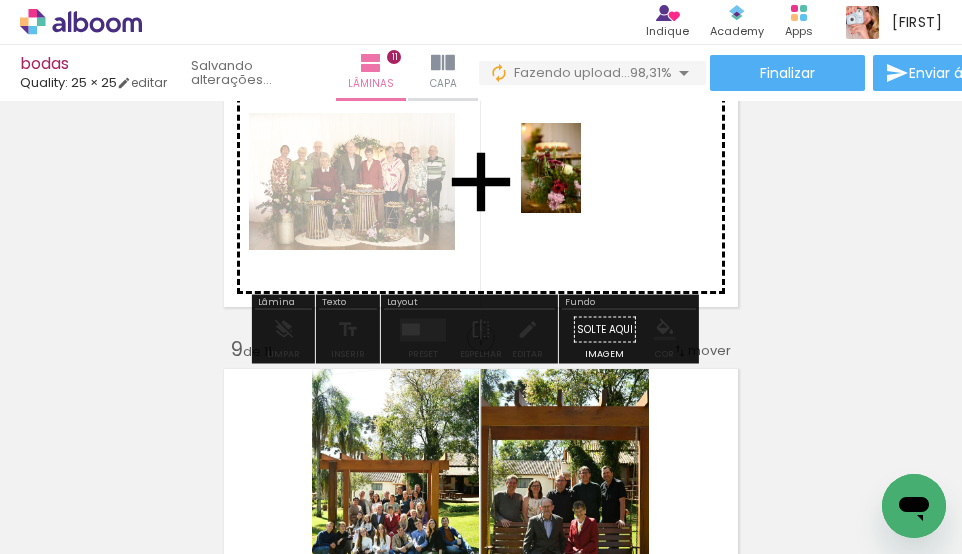 drag, startPoint x: 871, startPoint y: 500, endPoint x: 581, endPoint y: 183, distance: 429.6382 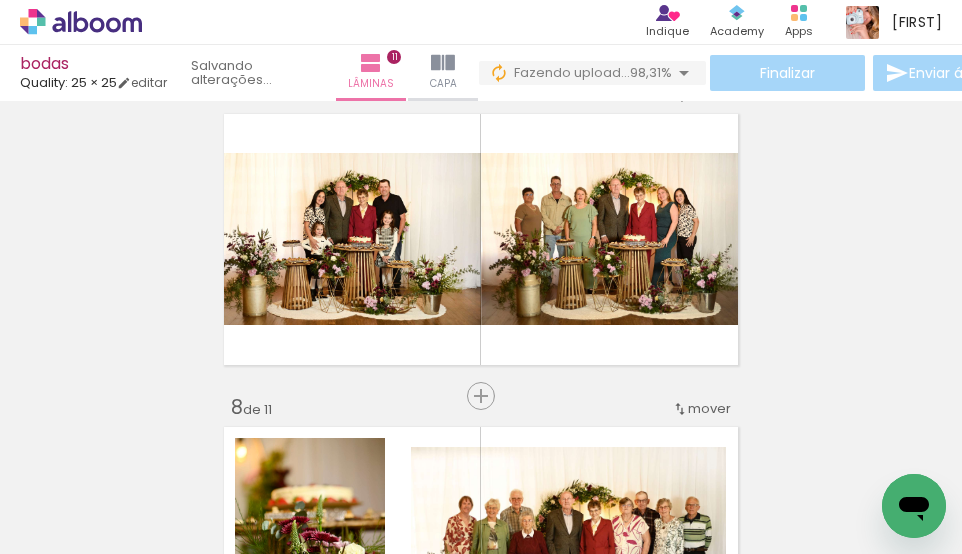 scroll, scrollTop: 2300, scrollLeft: 0, axis: vertical 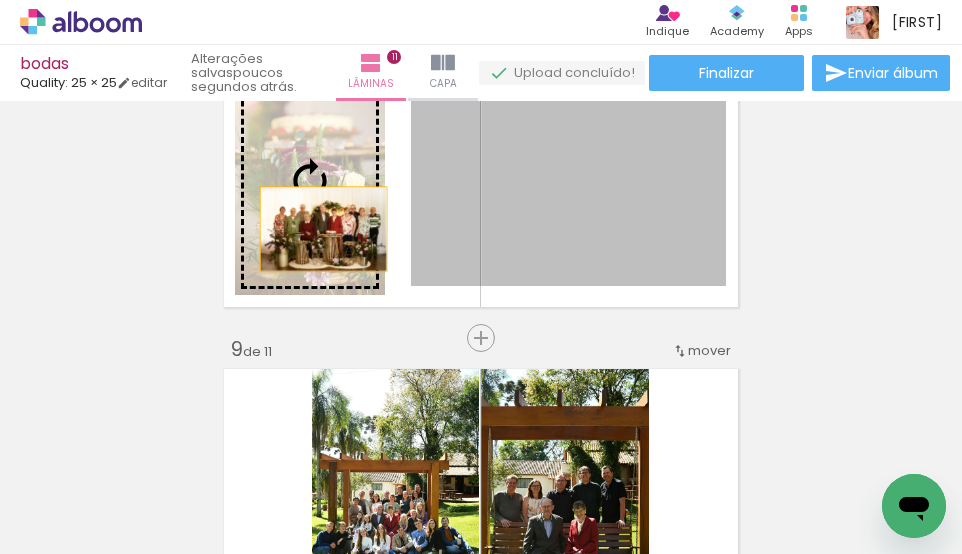 drag, startPoint x: 579, startPoint y: 229, endPoint x: 315, endPoint y: 229, distance: 264 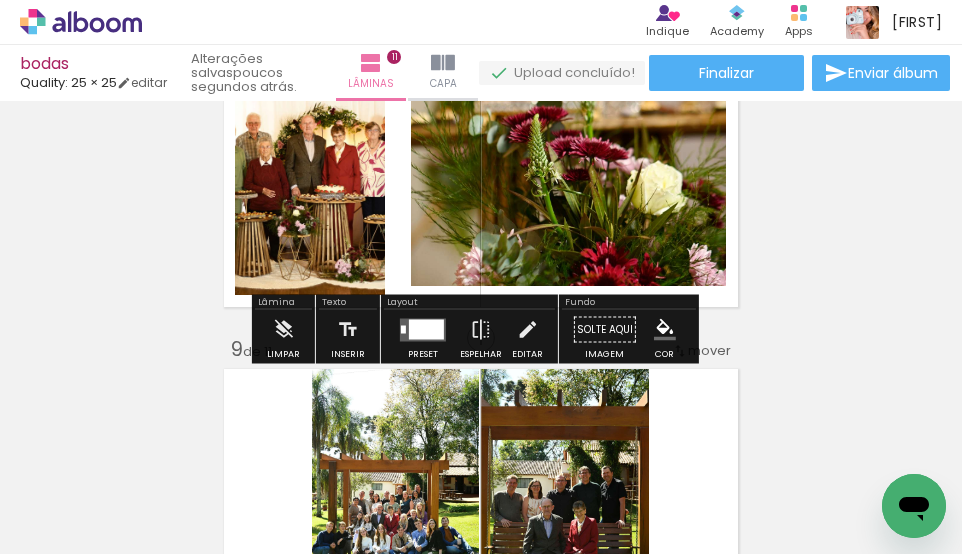 click at bounding box center (426, 329) 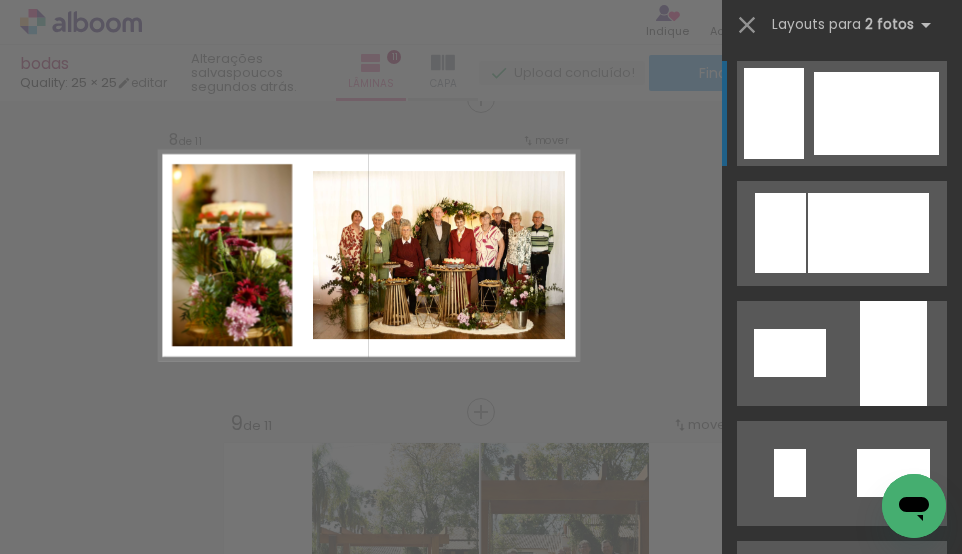 scroll, scrollTop: 2216, scrollLeft: 0, axis: vertical 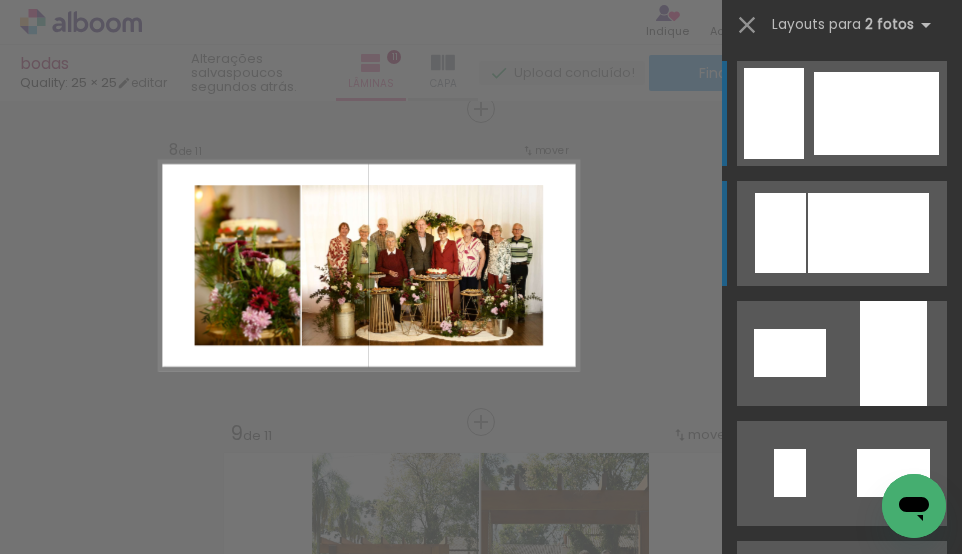 click at bounding box center [774, 113] 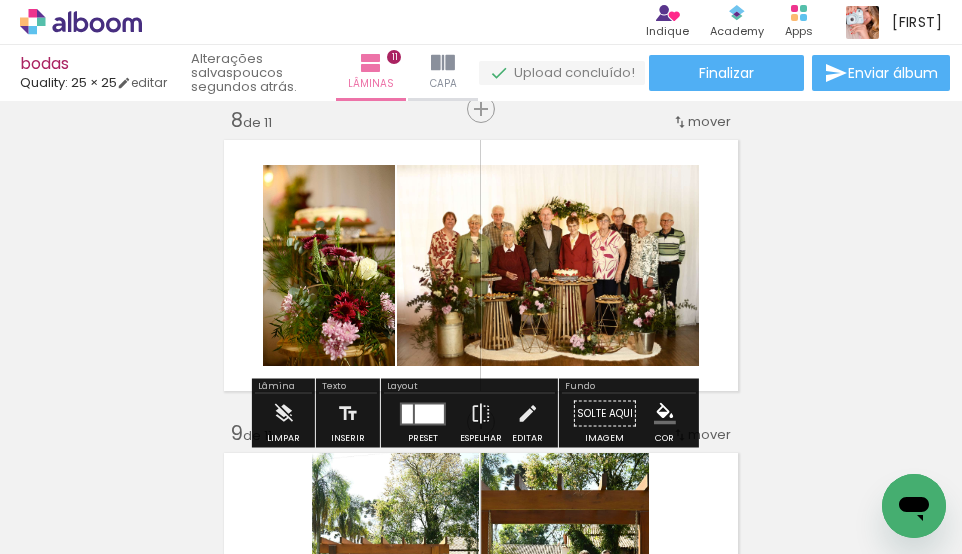 click on "Layout" at bounding box center [469, 388] 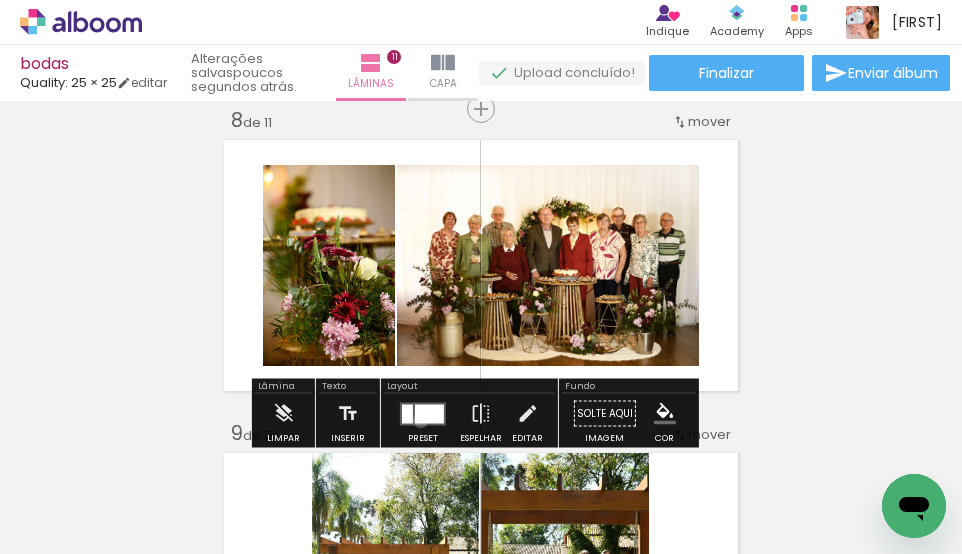 click at bounding box center [429, 413] 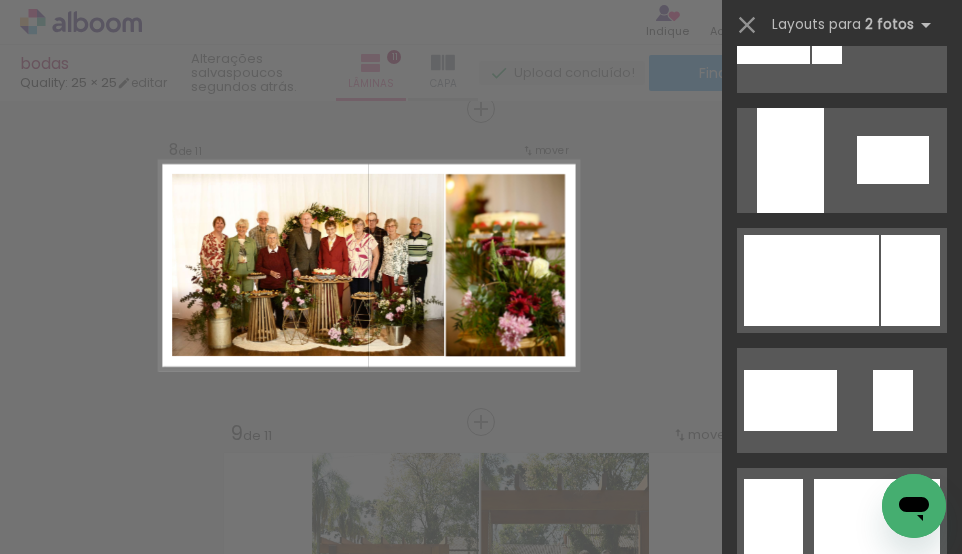 scroll, scrollTop: 1120, scrollLeft: 0, axis: vertical 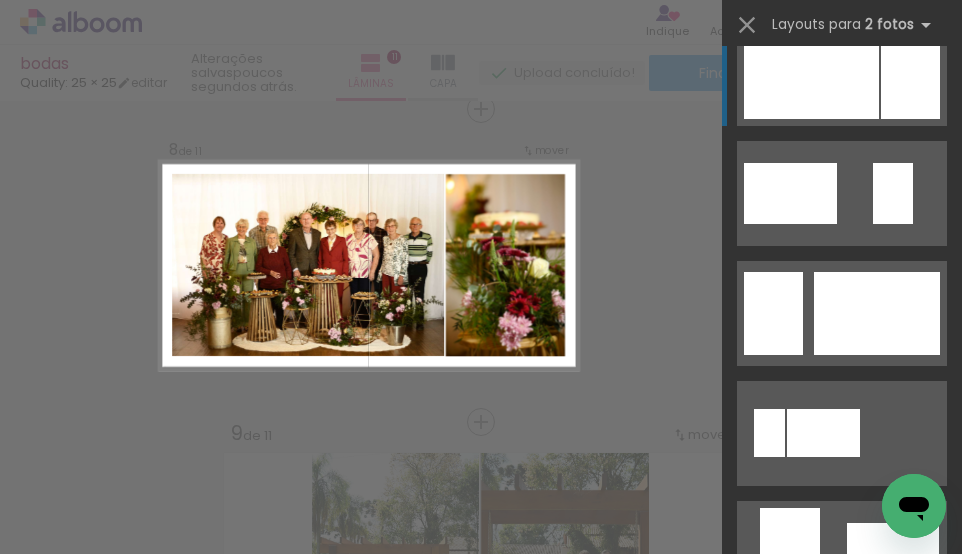 click at bounding box center [823, 433] 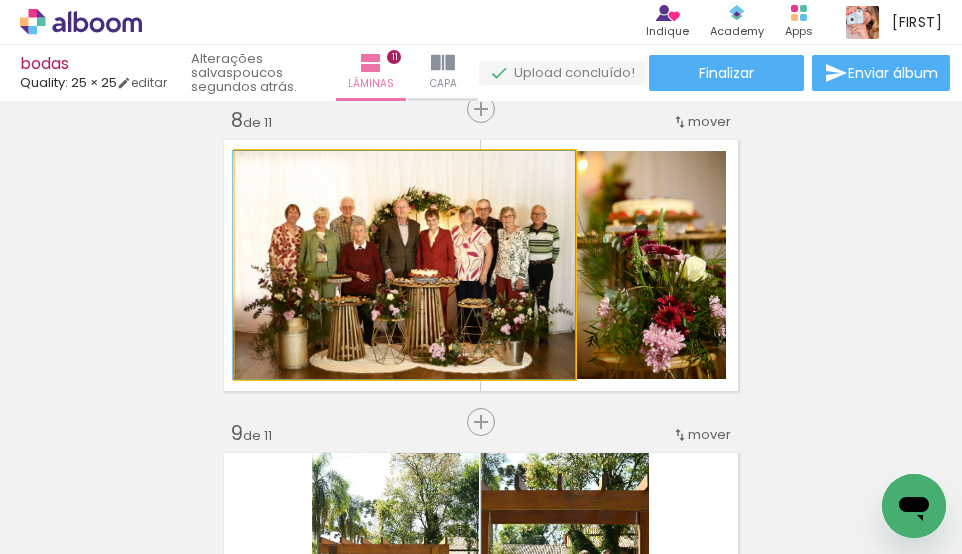 drag, startPoint x: 454, startPoint y: 264, endPoint x: 434, endPoint y: 262, distance: 20.09975 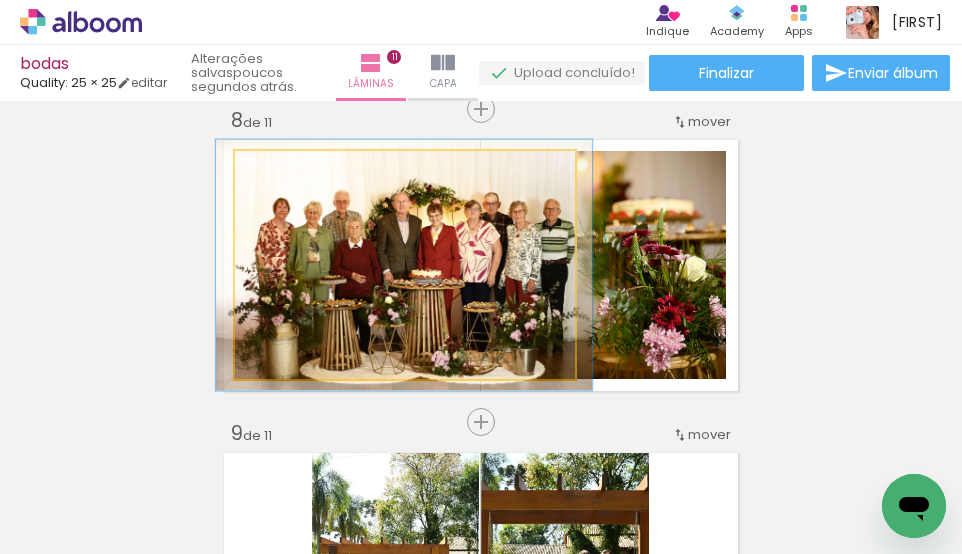 type on "110" 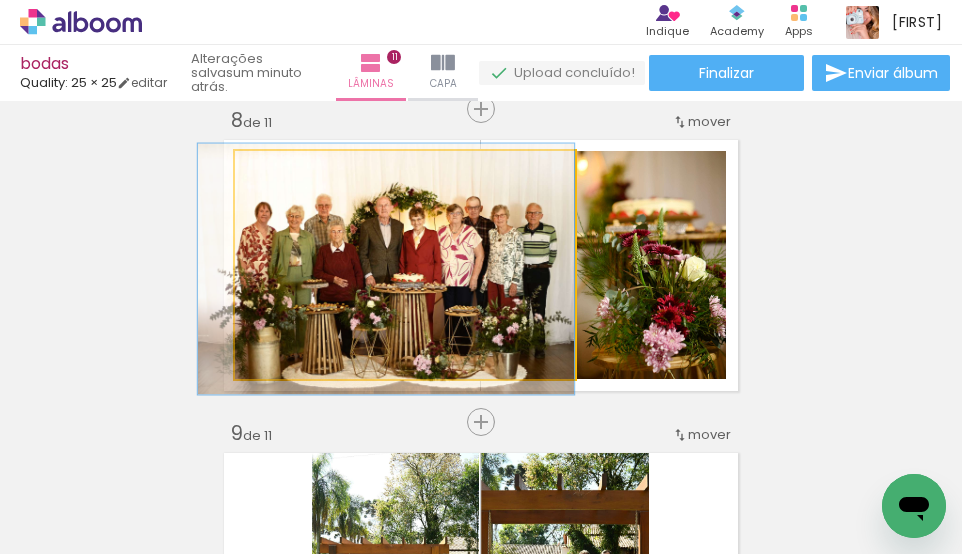 drag, startPoint x: 522, startPoint y: 308, endPoint x: 501, endPoint y: 312, distance: 21.377558 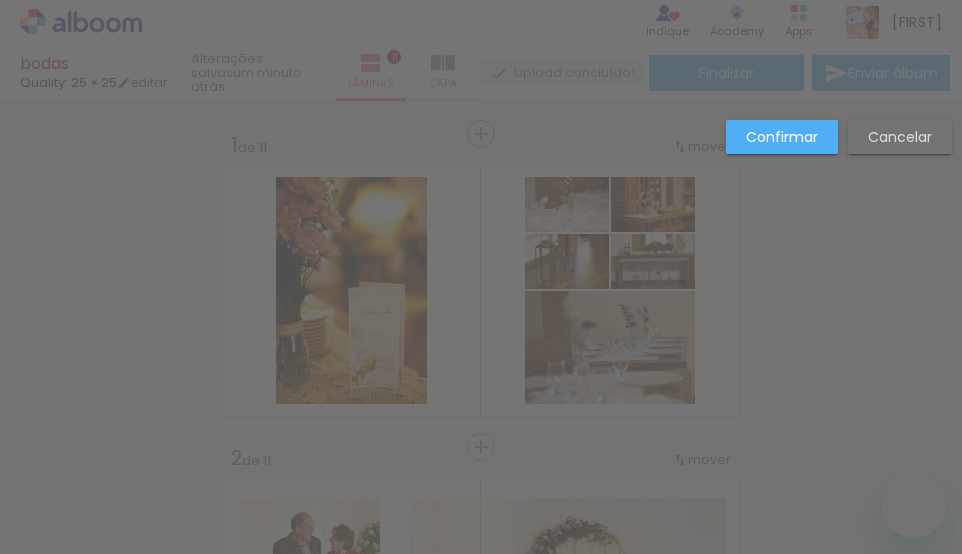 scroll, scrollTop: 0, scrollLeft: 0, axis: both 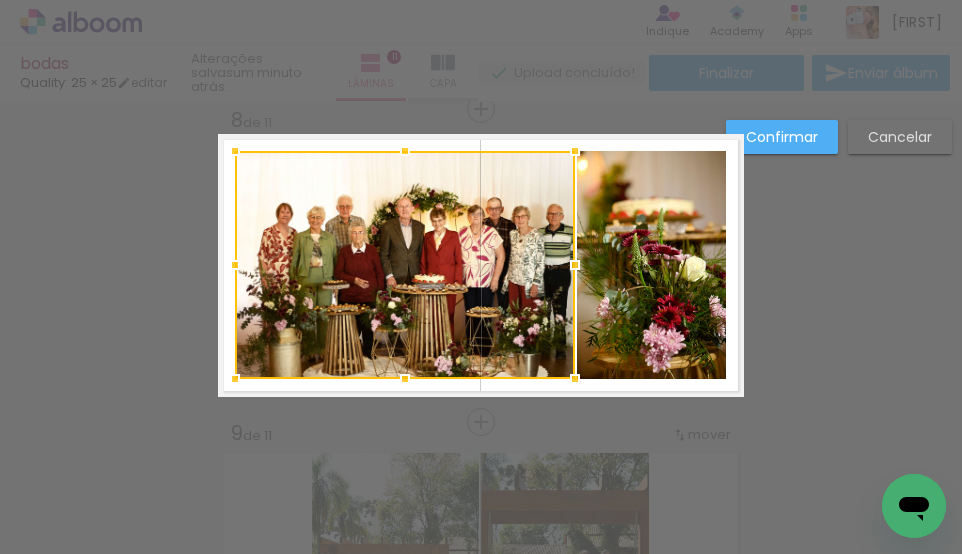 click on "Confirmar" at bounding box center [0, 0] 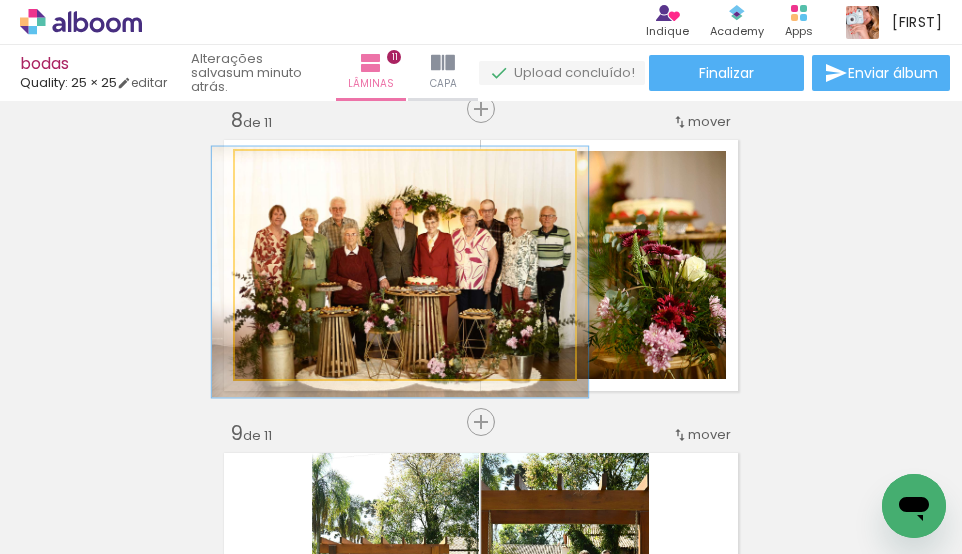 click 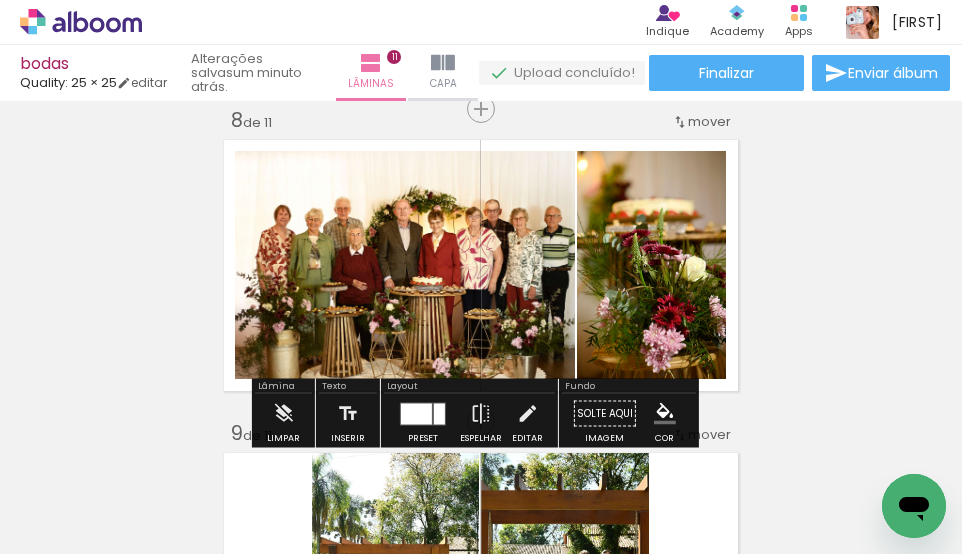 click at bounding box center (416, 413) 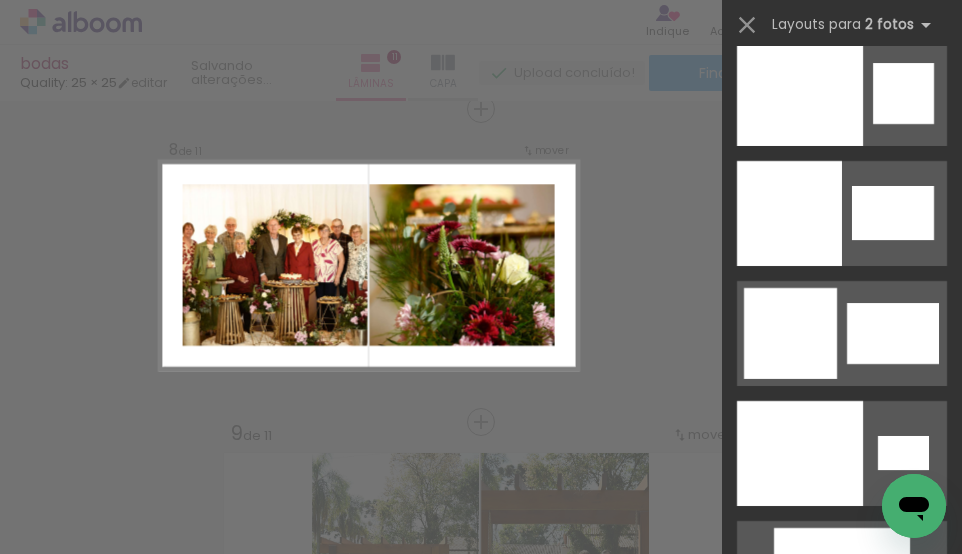 scroll, scrollTop: 10892, scrollLeft: 0, axis: vertical 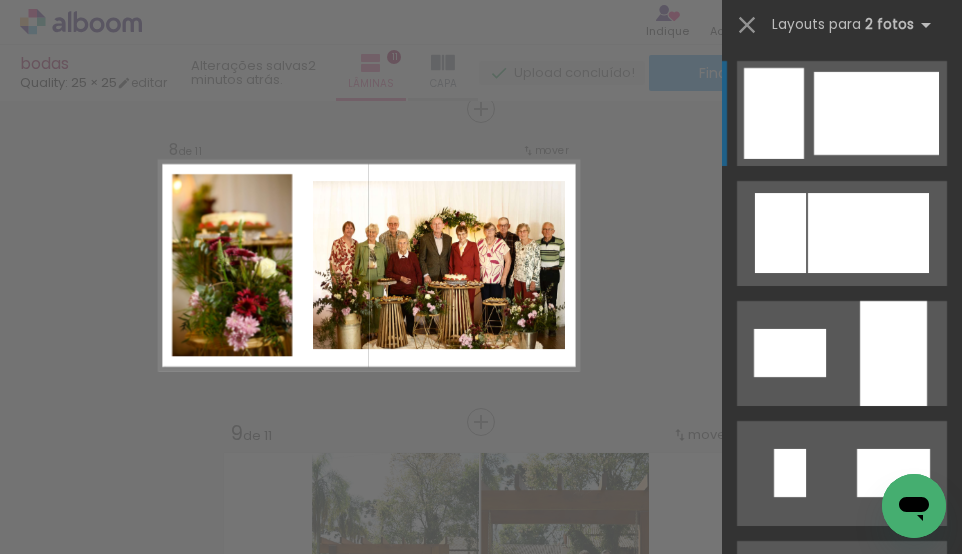 click at bounding box center (774, 113) 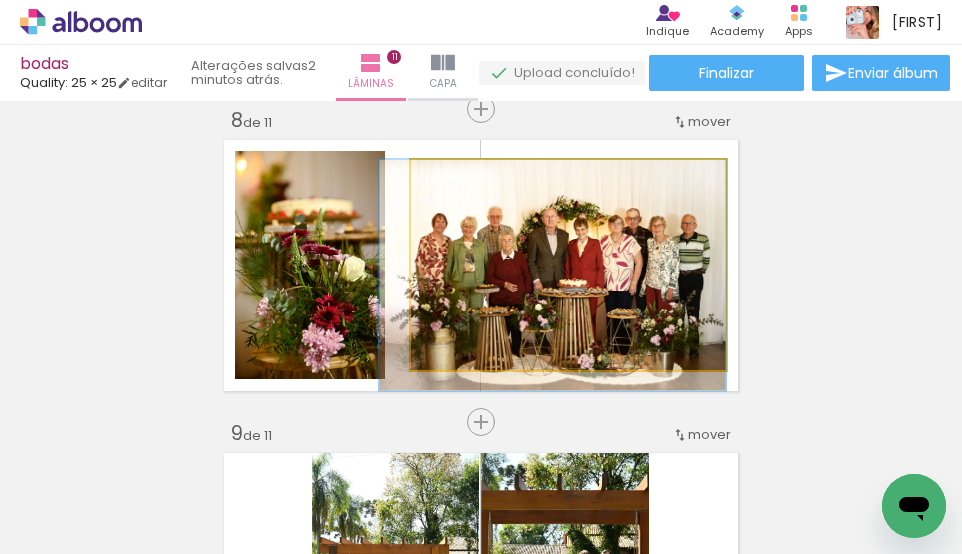 drag, startPoint x: 571, startPoint y: 289, endPoint x: 543, endPoint y: 292, distance: 28.160255 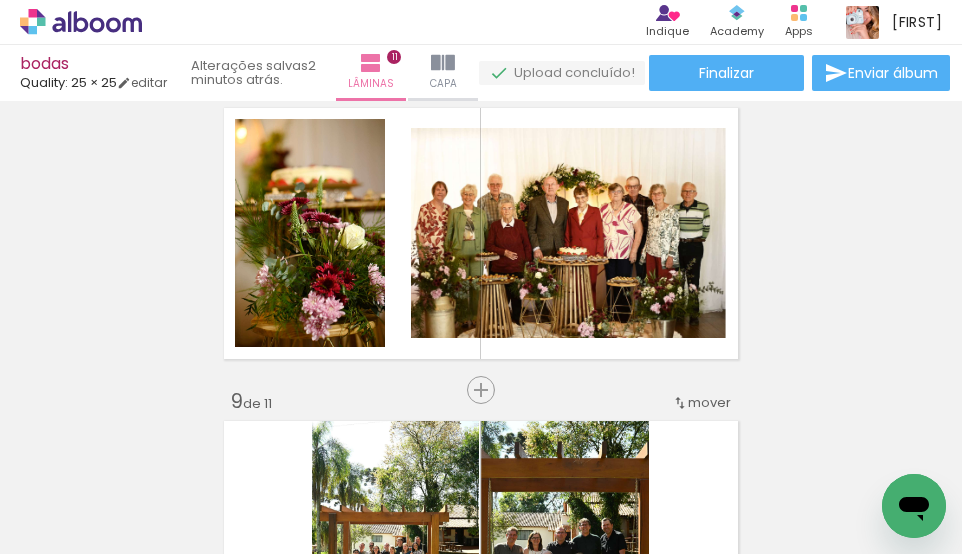 scroll, scrollTop: 2216, scrollLeft: 0, axis: vertical 